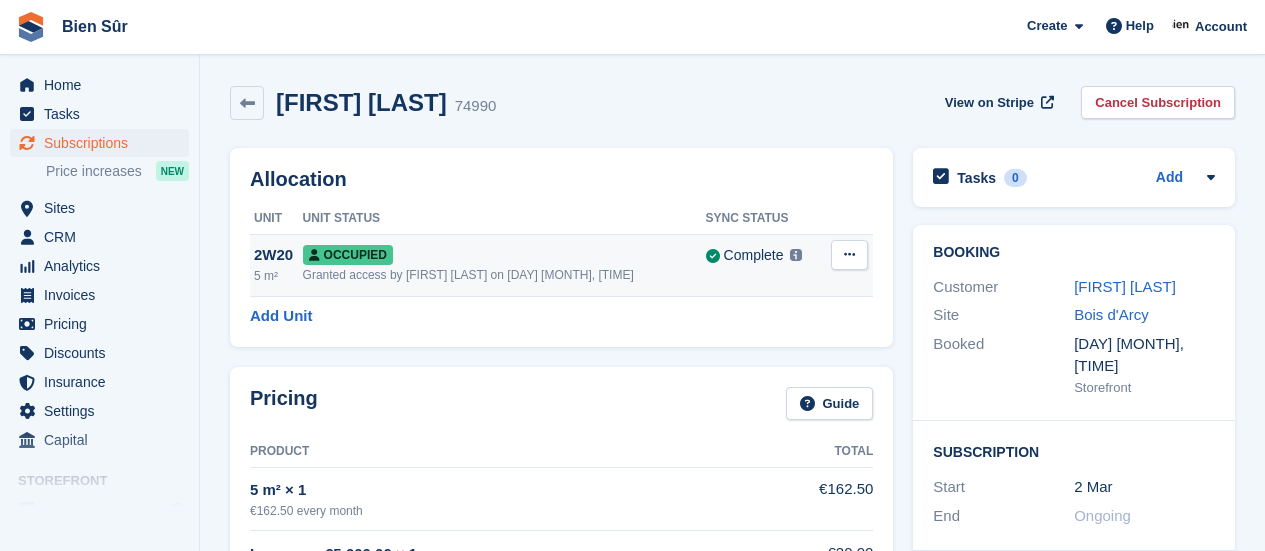 scroll, scrollTop: 0, scrollLeft: 0, axis: both 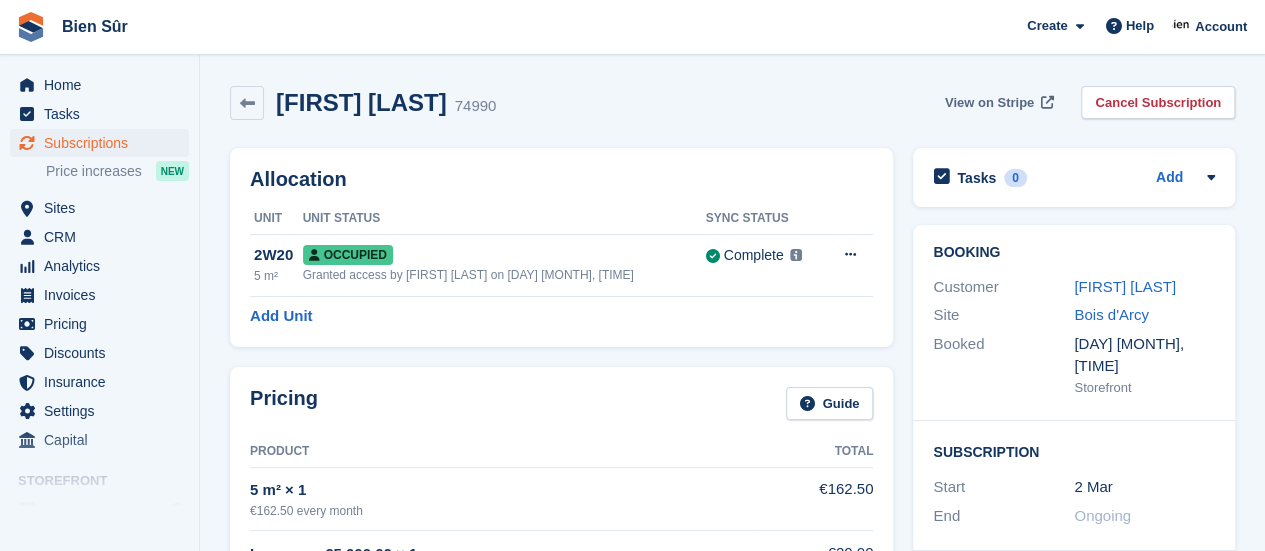 click on "View on Stripe" at bounding box center (989, 103) 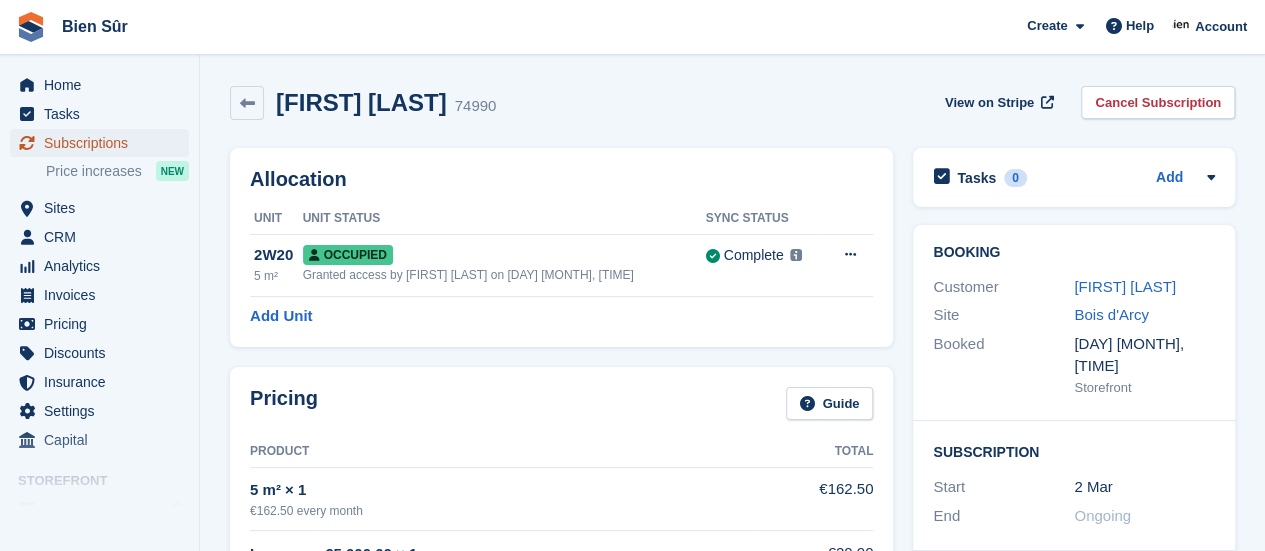 click on "Subscriptions" at bounding box center [104, 143] 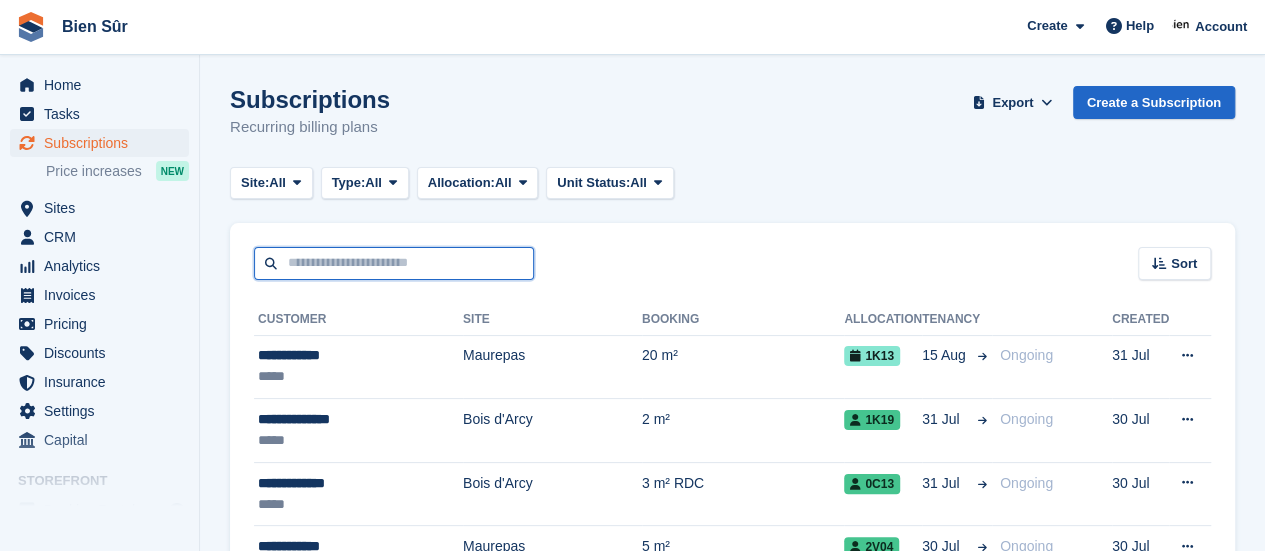click at bounding box center [394, 263] 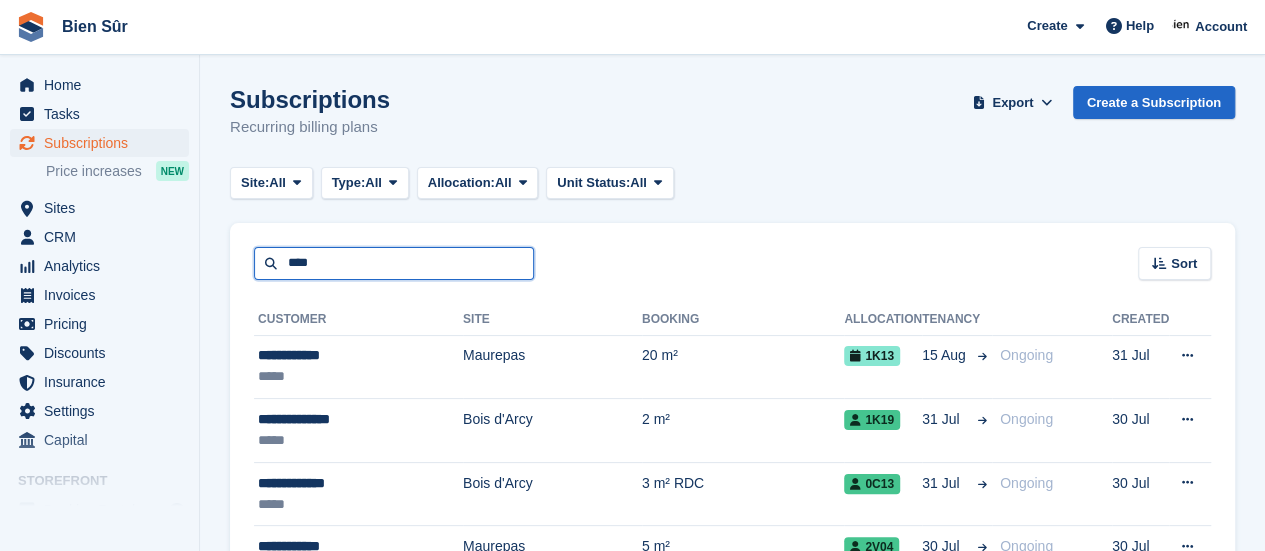 type on "****" 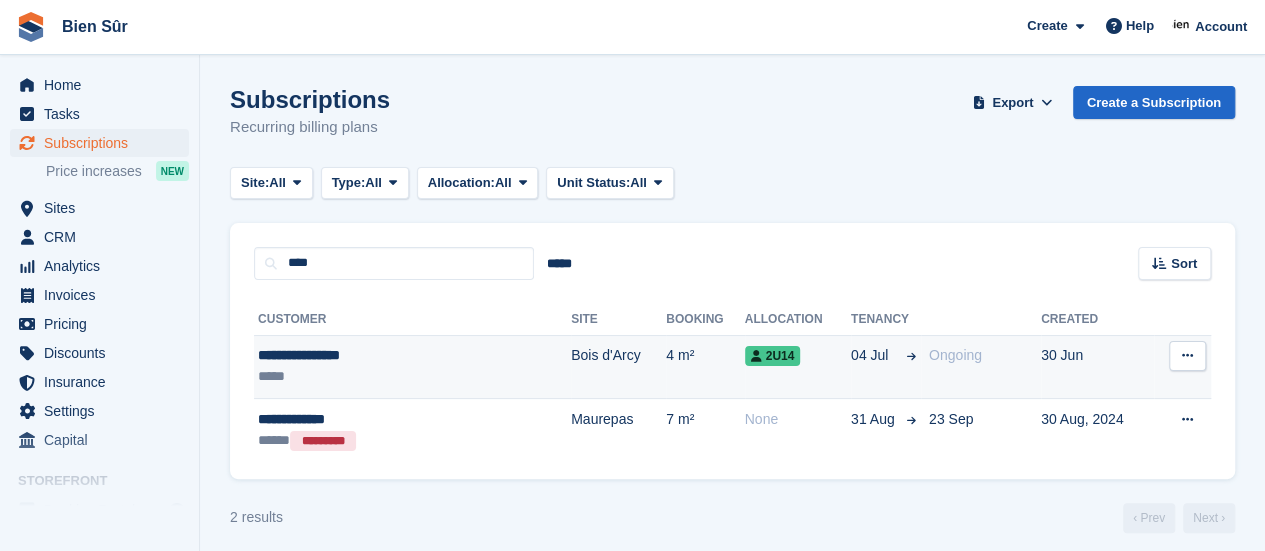 click on "*****" at bounding box center (372, 376) 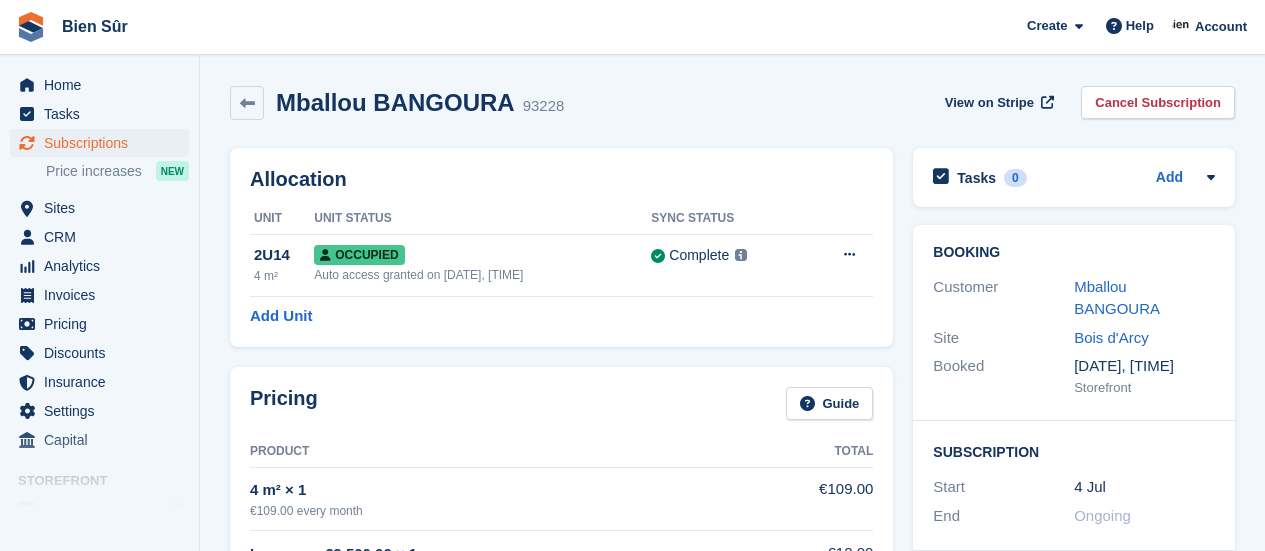 scroll, scrollTop: 0, scrollLeft: 0, axis: both 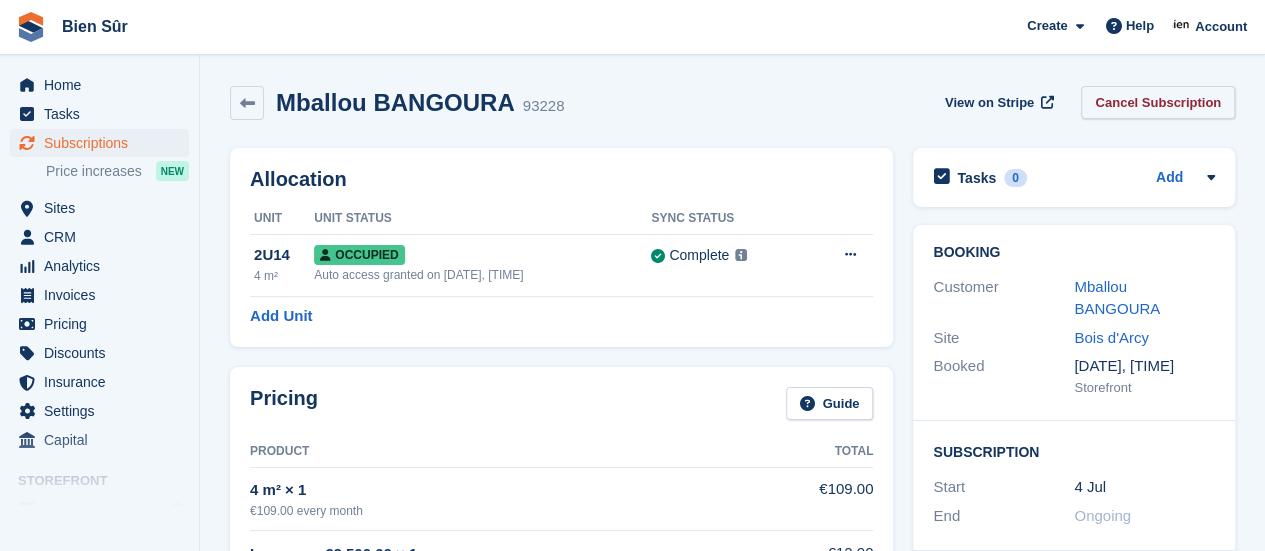 click on "Cancel Subscription" at bounding box center (1158, 102) 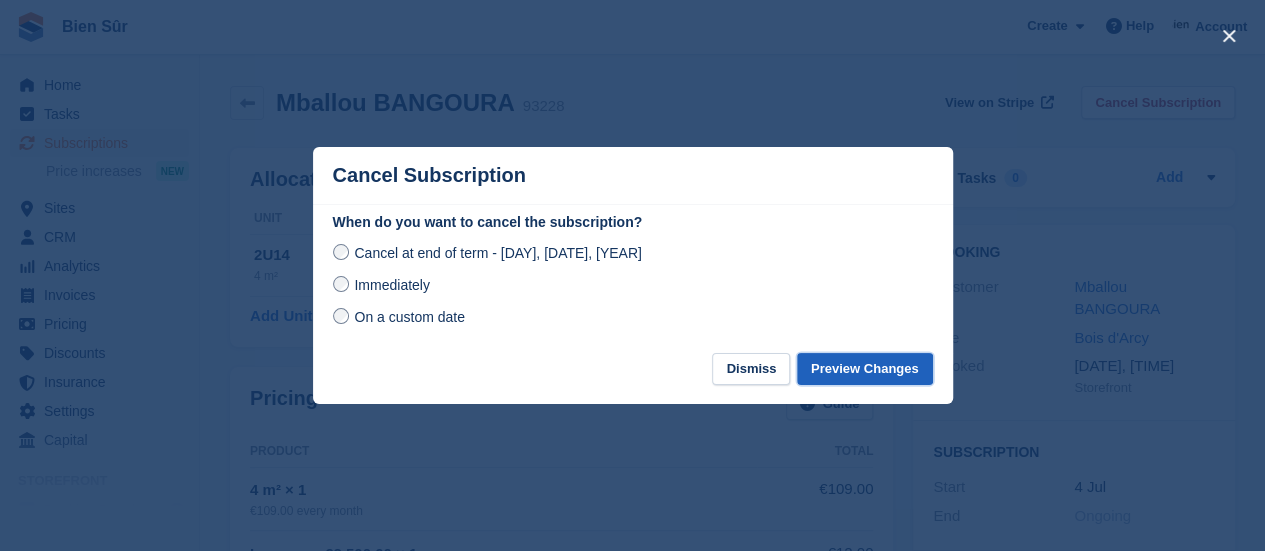 click on "Preview Changes" at bounding box center (865, 369) 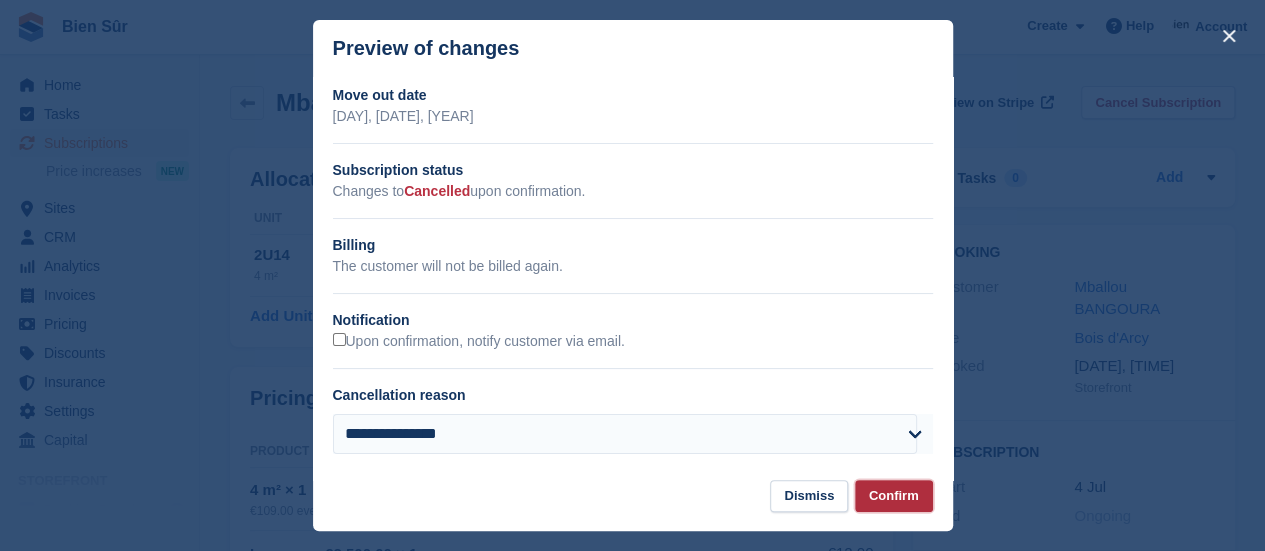 click on "Confirm" at bounding box center [894, 496] 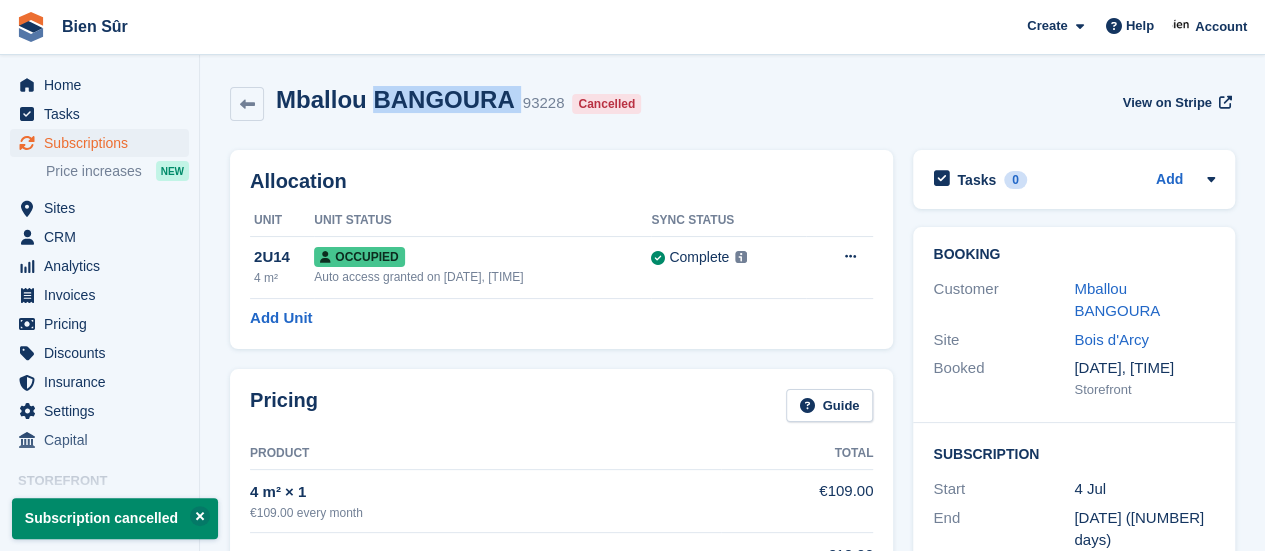 drag, startPoint x: 372, startPoint y: 96, endPoint x: 508, endPoint y: 101, distance: 136.09187 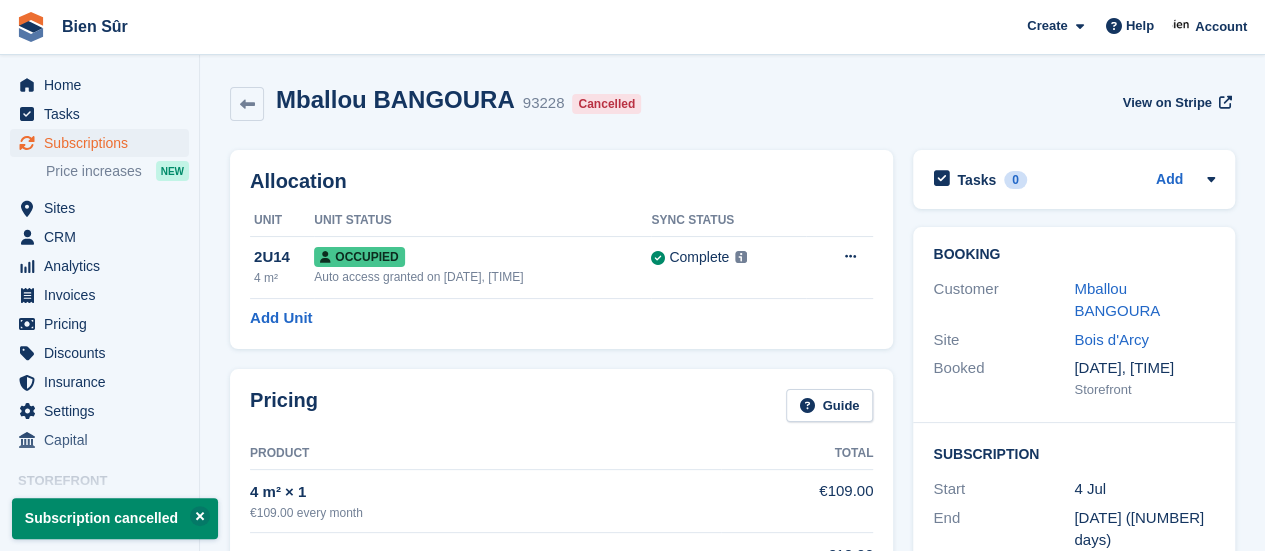 click on "Bien Sûr
Create
Subscription
Invoice
Contact
Deal
Discount
Page
Help
Chat Support
Submit a support request
Help Center
Get answers to Stora questions
What's New
Learn about changes to Stora" at bounding box center (632, 27) 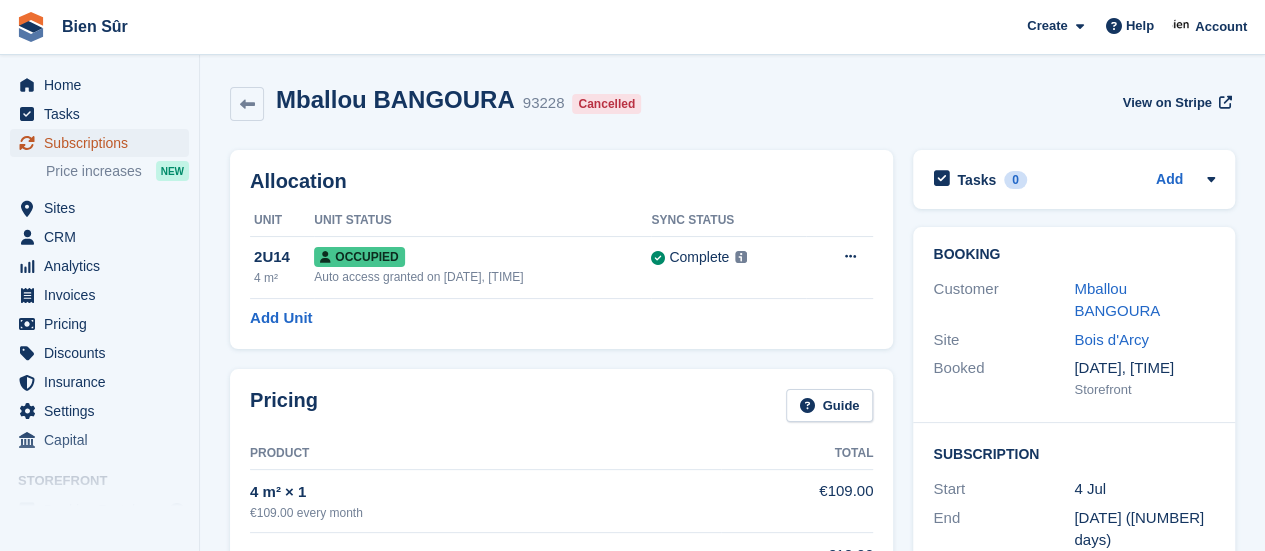 click on "Subscriptions" at bounding box center (104, 143) 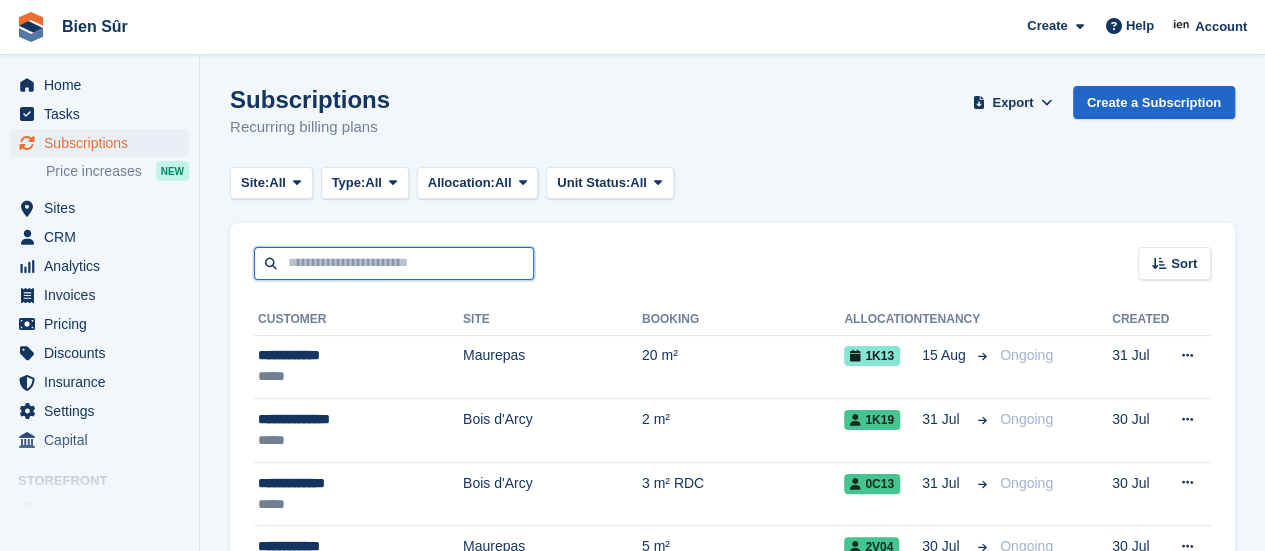 click at bounding box center (394, 263) 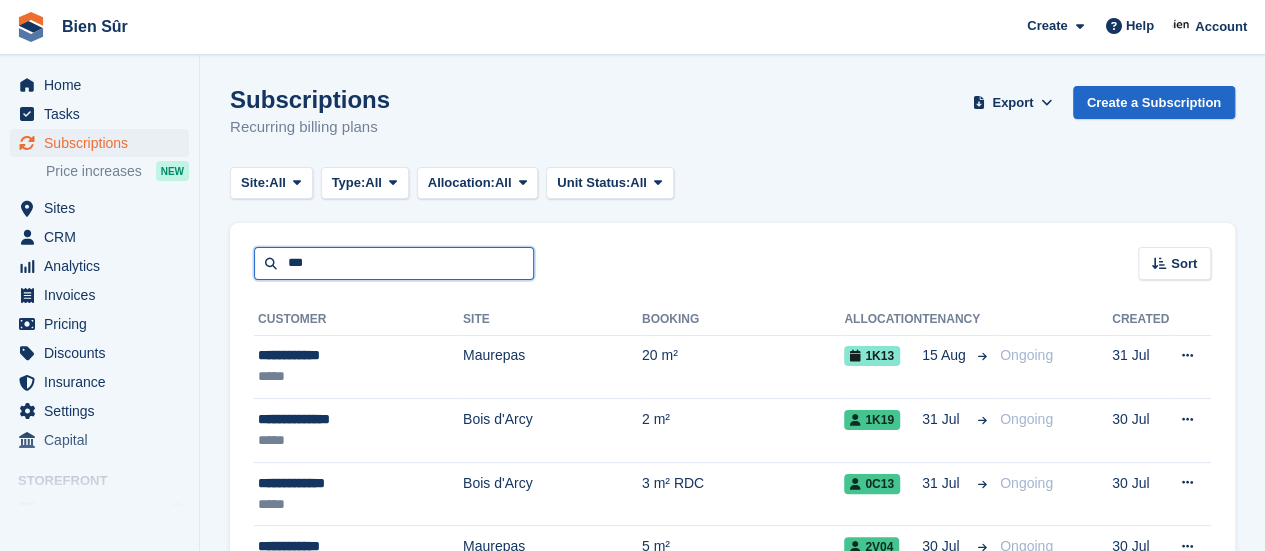 type on "***" 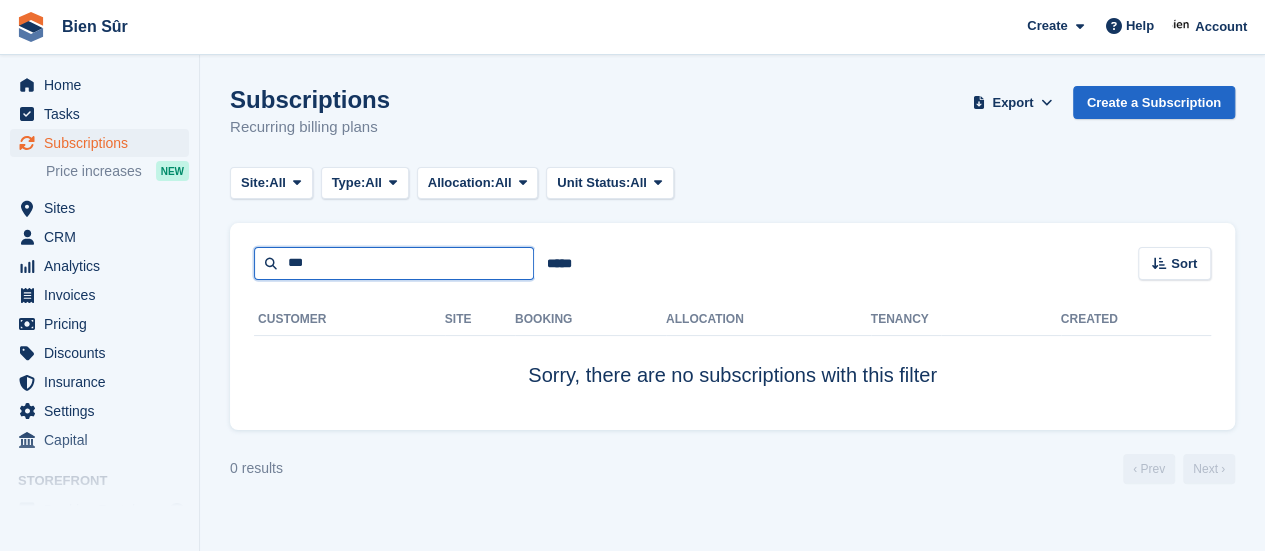 click on "***" at bounding box center (394, 263) 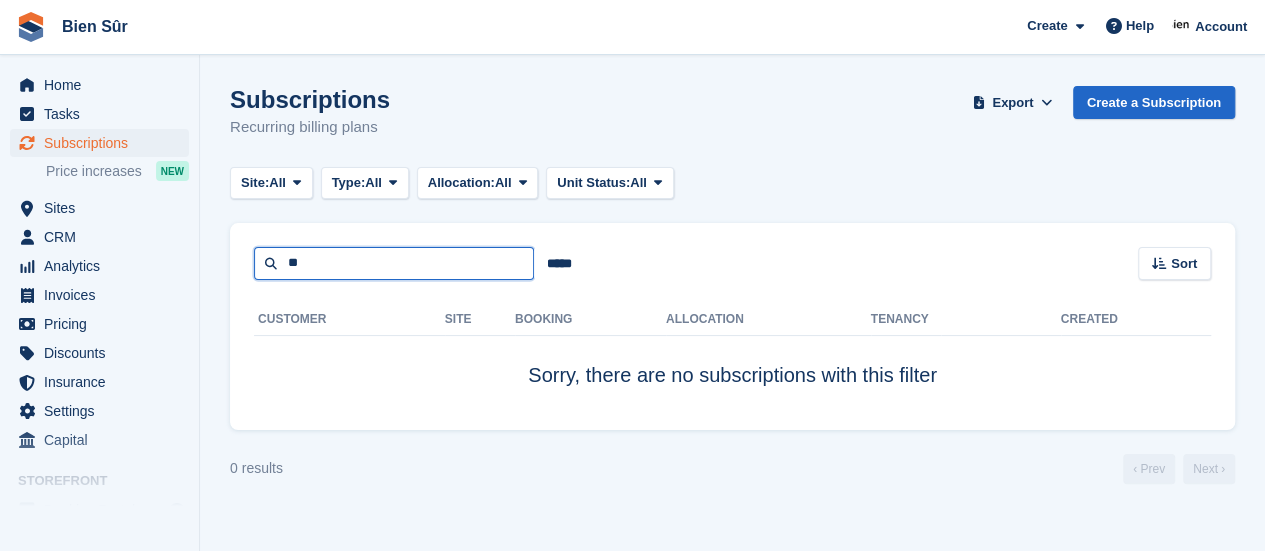 type on "*" 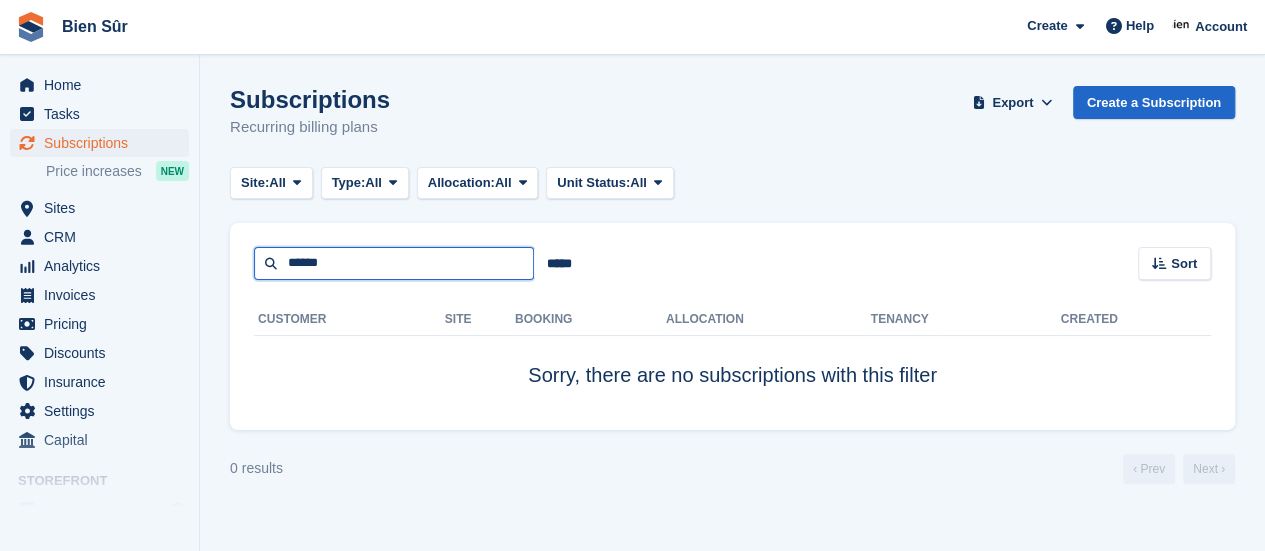 type on "******" 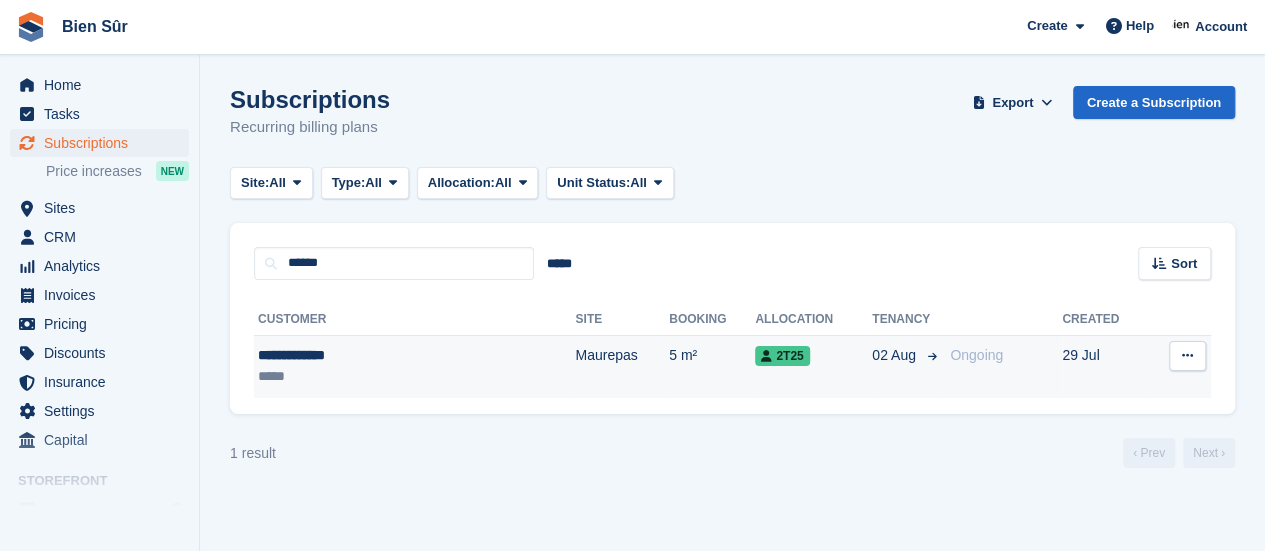 click on "**********" at bounding box center (363, 355) 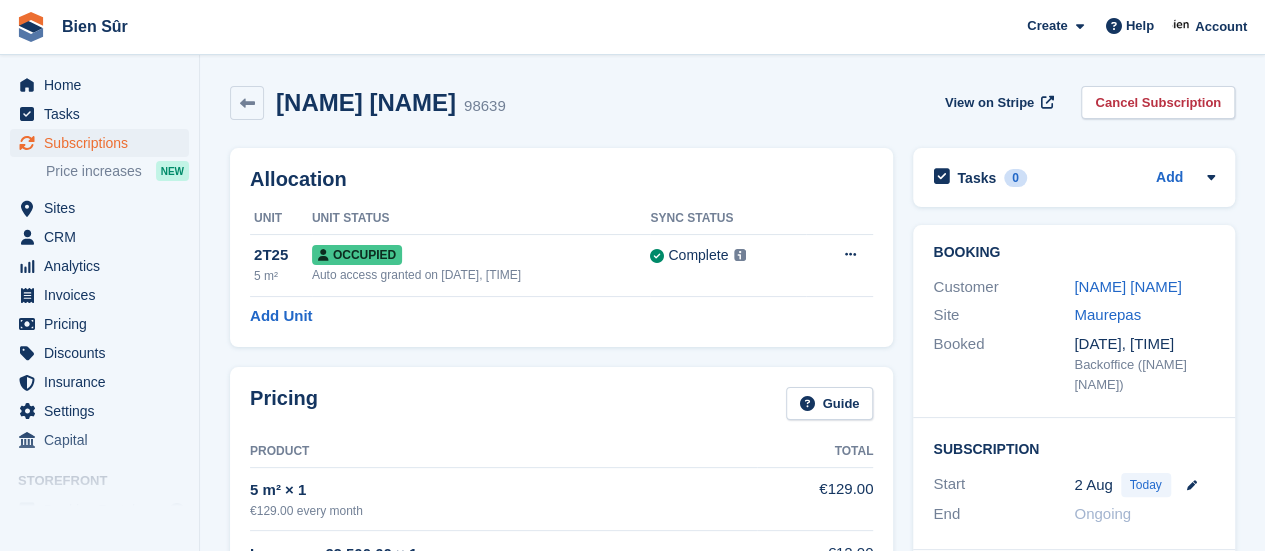 scroll, scrollTop: 0, scrollLeft: 0, axis: both 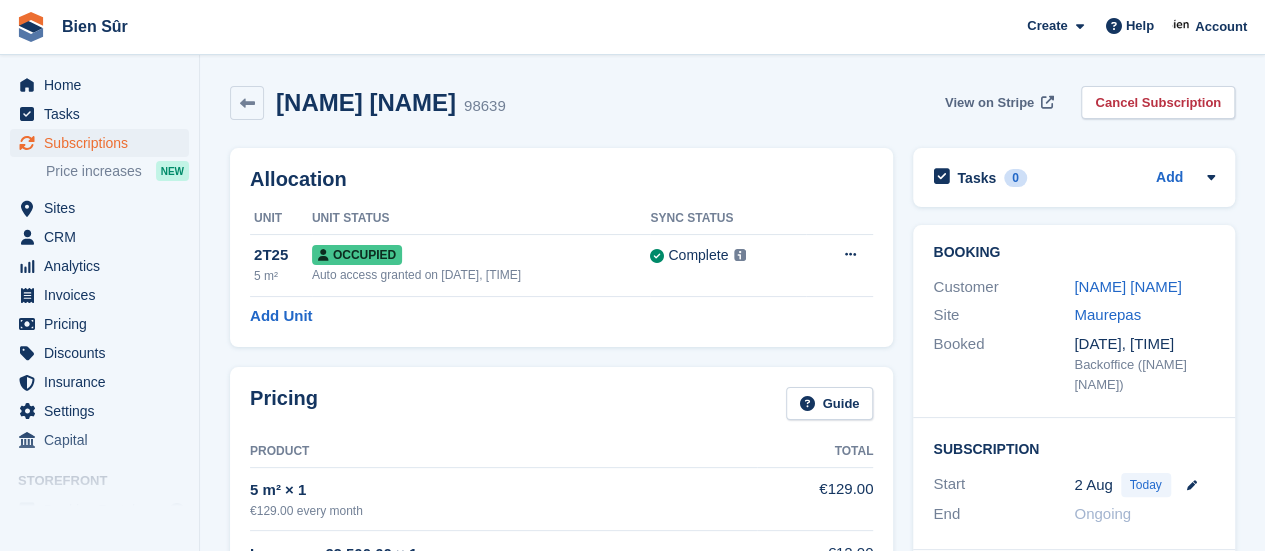 click on "View on Stripe" at bounding box center (989, 103) 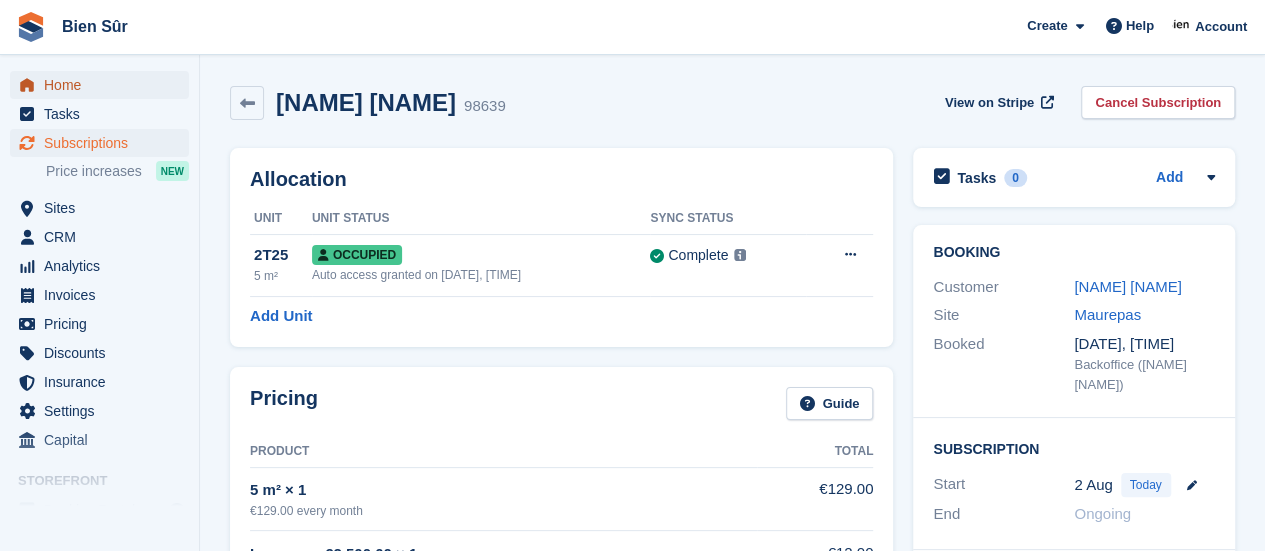 click on "Home" at bounding box center [104, 85] 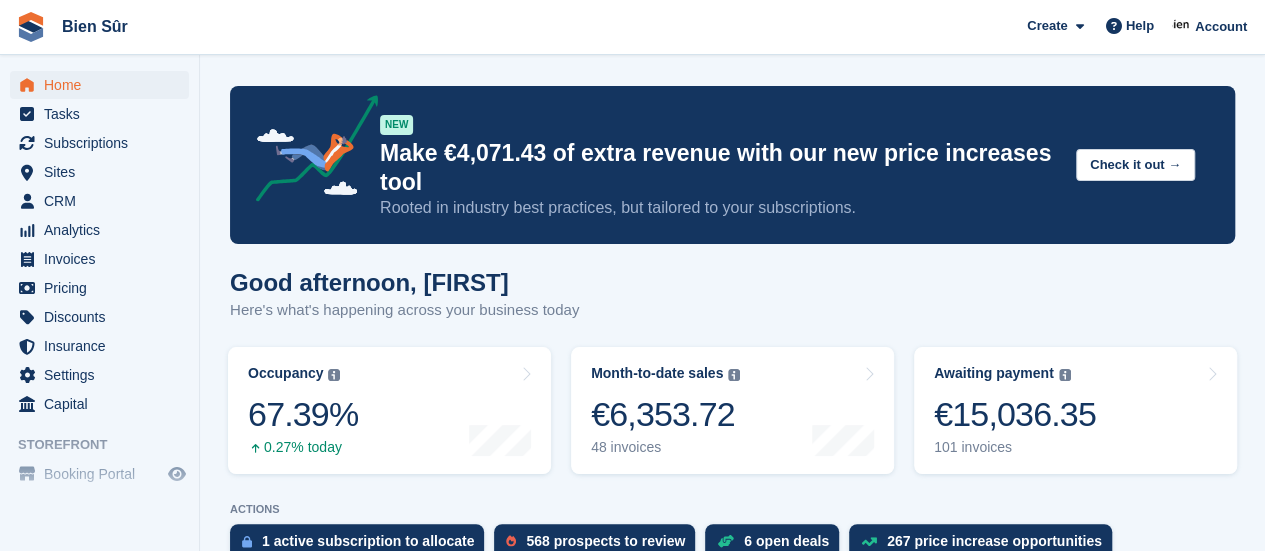 scroll, scrollTop: 400, scrollLeft: 0, axis: vertical 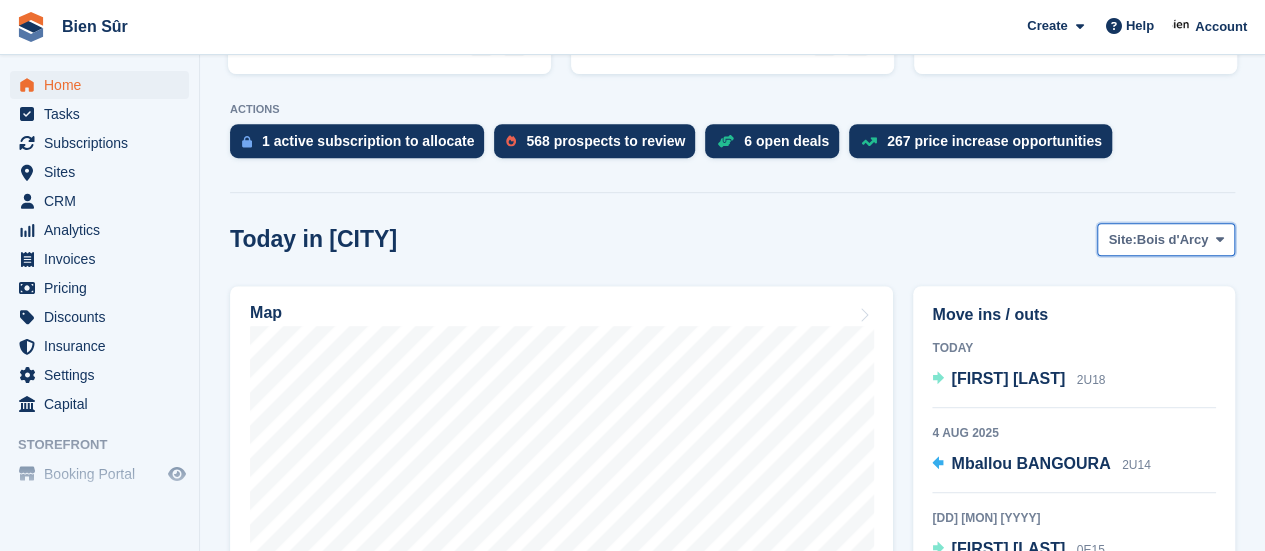 click at bounding box center (1220, 239) 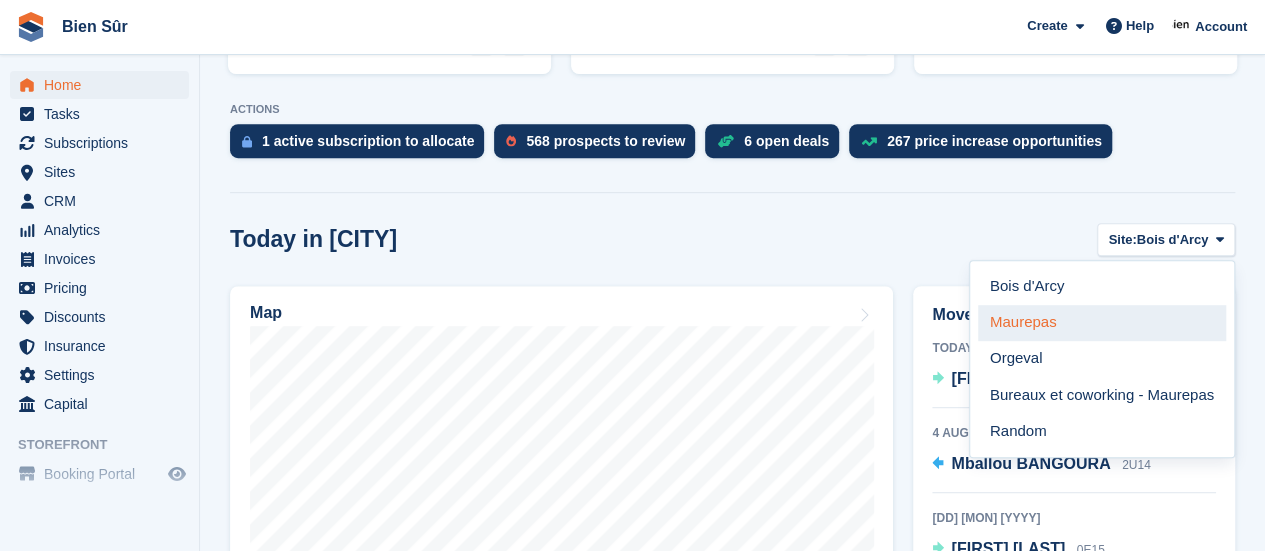 click on "Maurepas" at bounding box center (1102, 323) 